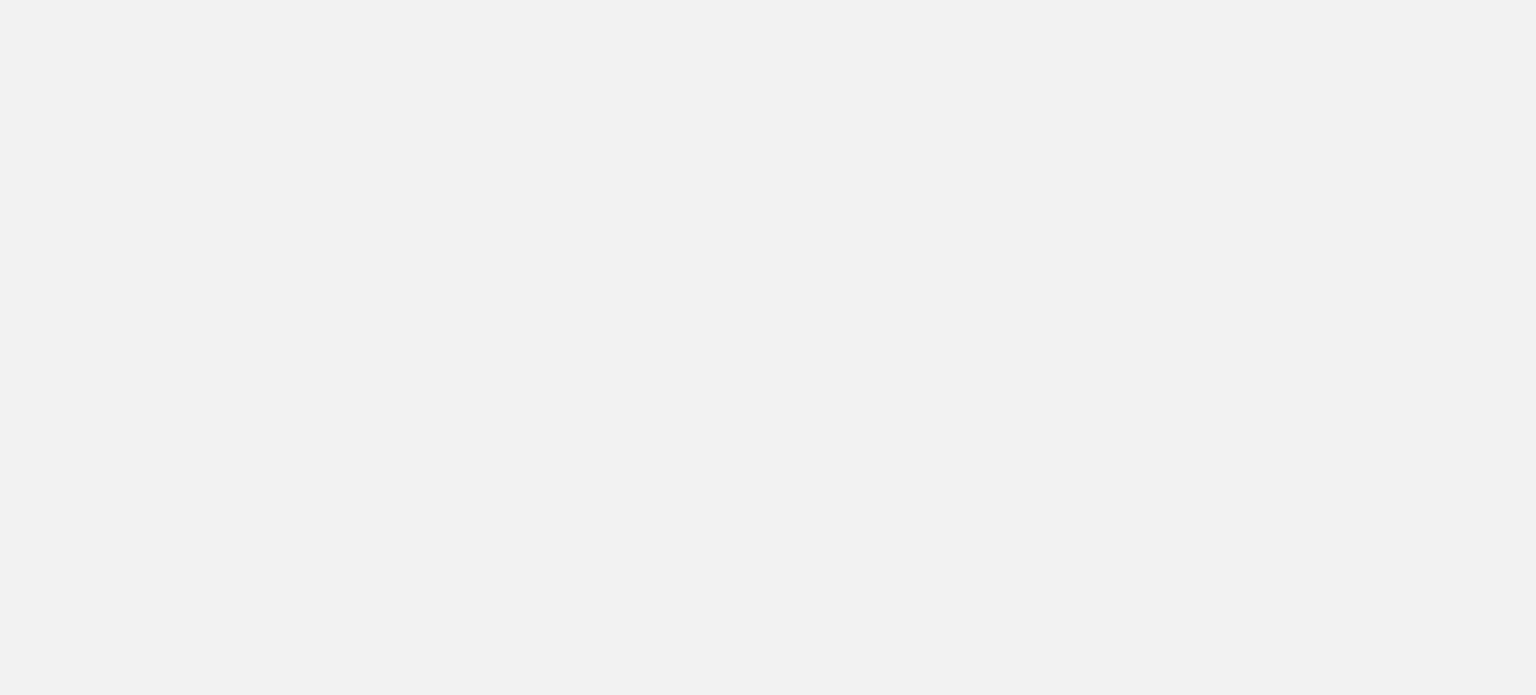scroll, scrollTop: 0, scrollLeft: 0, axis: both 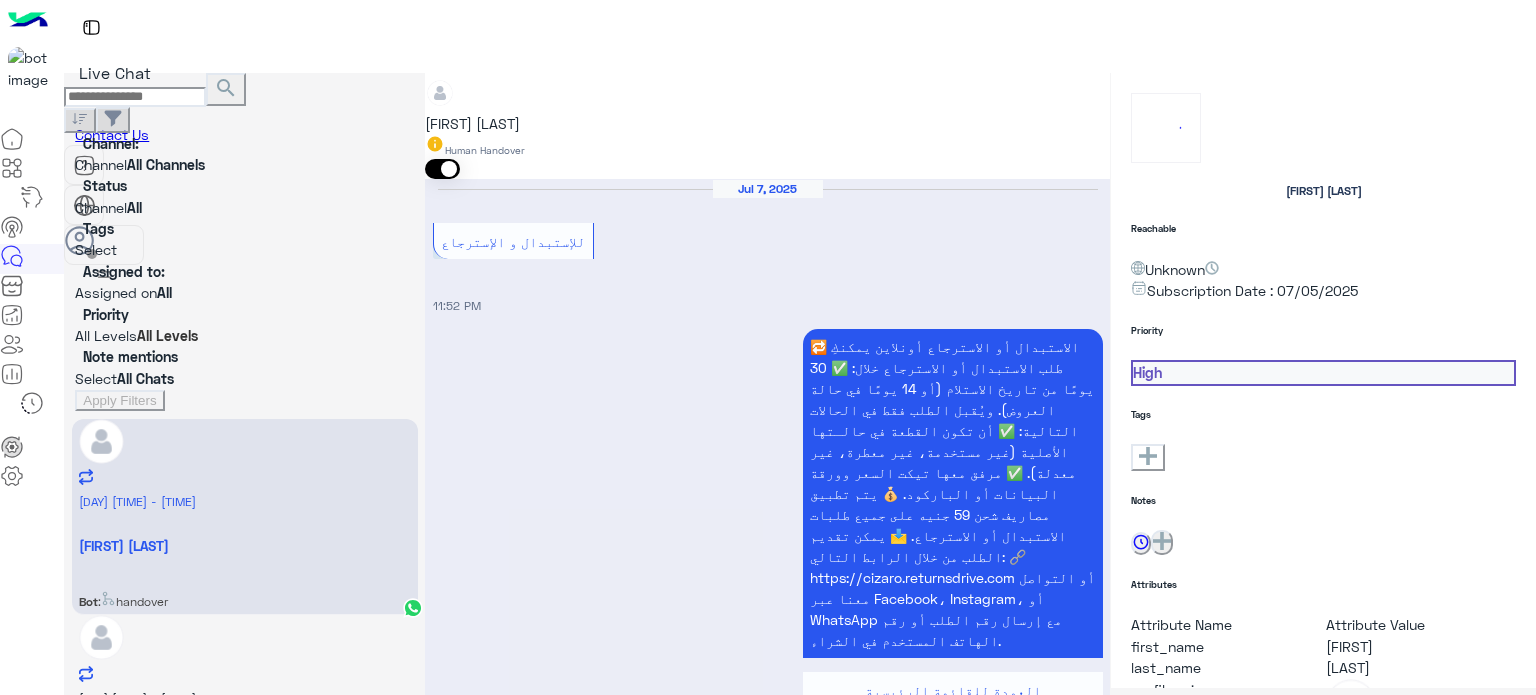 click on "×" at bounding box center (40, 1120) 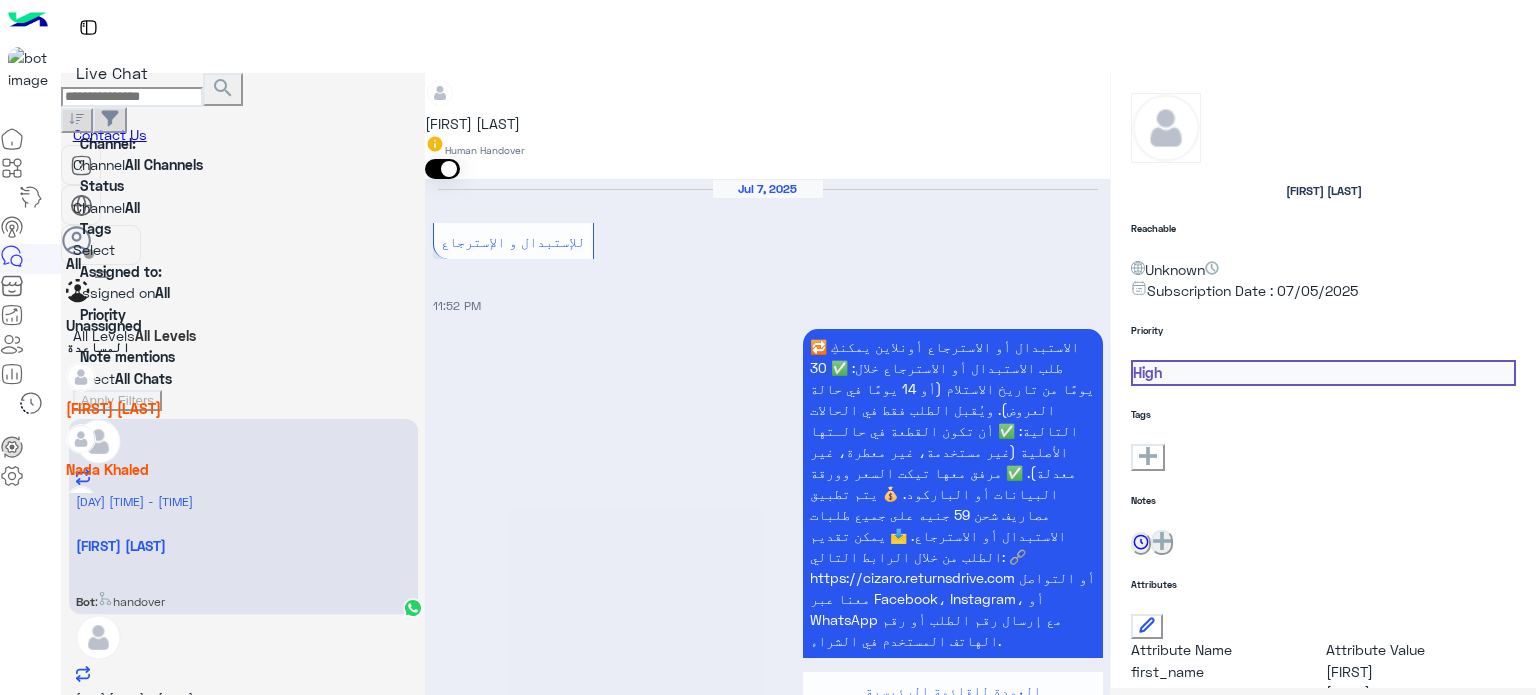 click at bounding box center [414, 292] 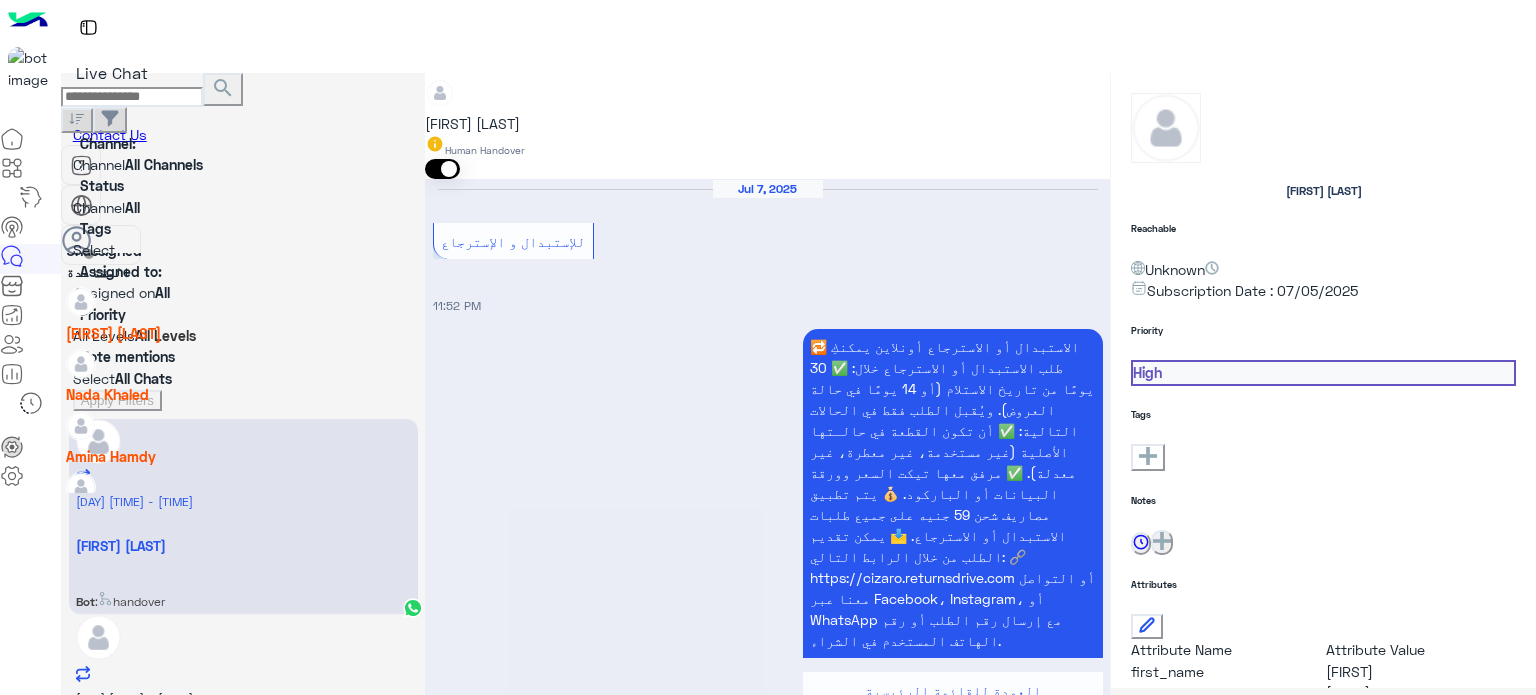 scroll, scrollTop: 82, scrollLeft: 0, axis: vertical 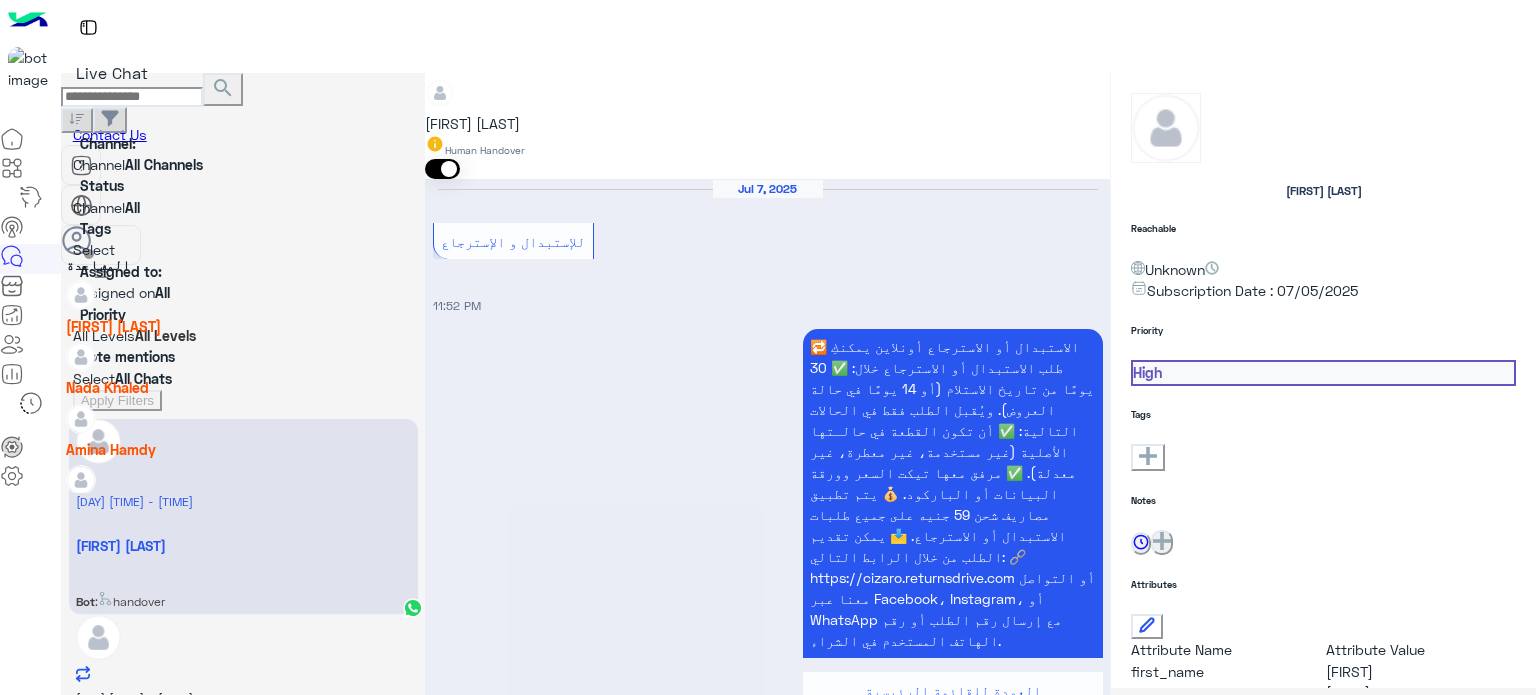 click on "[FIRST] [LAST]" at bounding box center [113, 326] 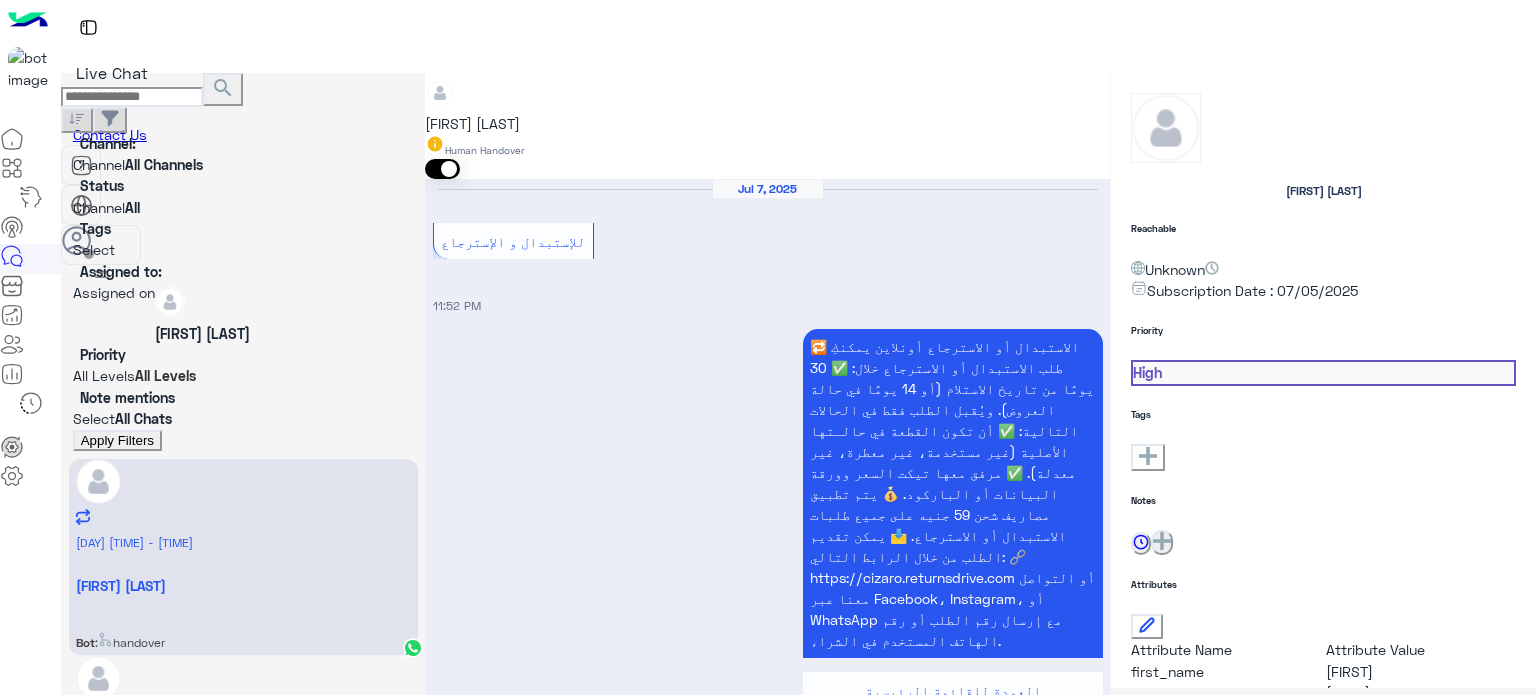 click on "Apply Filters" at bounding box center [117, 440] 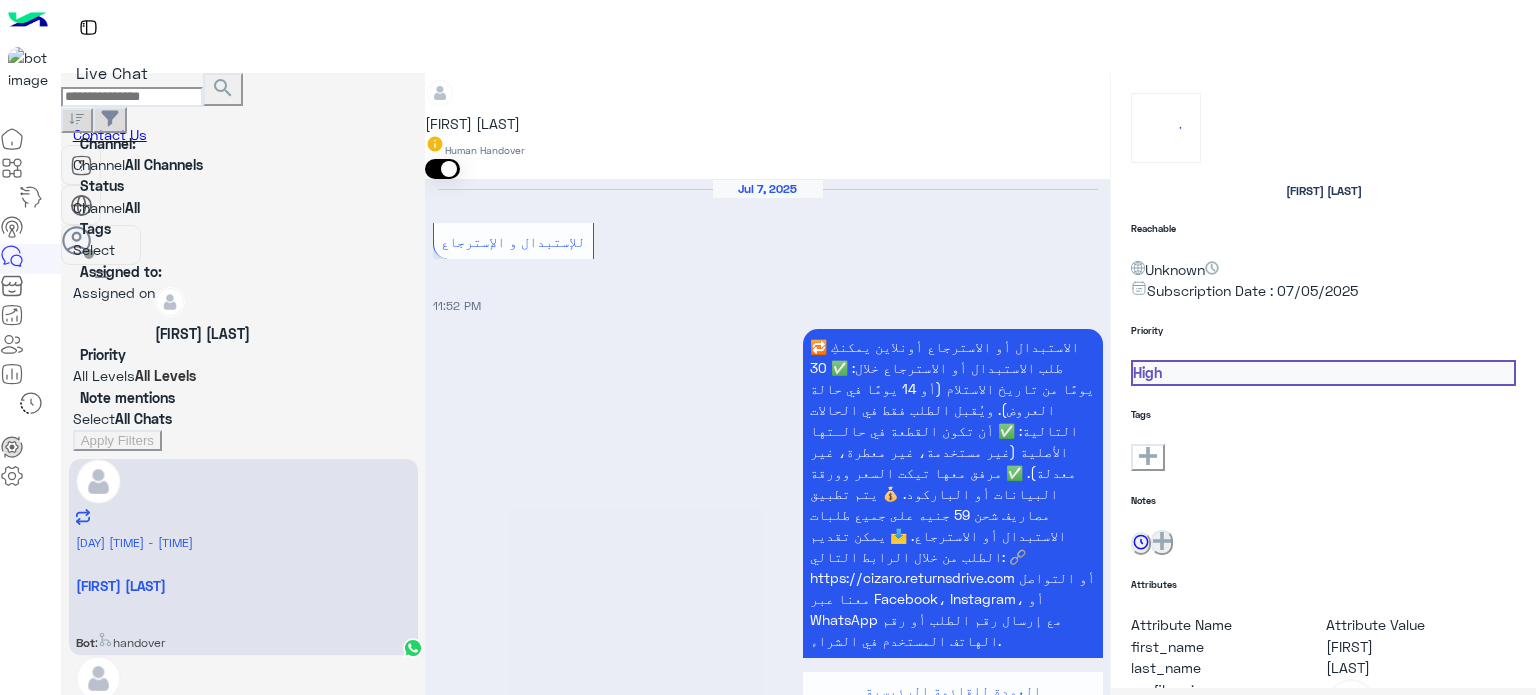 scroll, scrollTop: 1170, scrollLeft: 0, axis: vertical 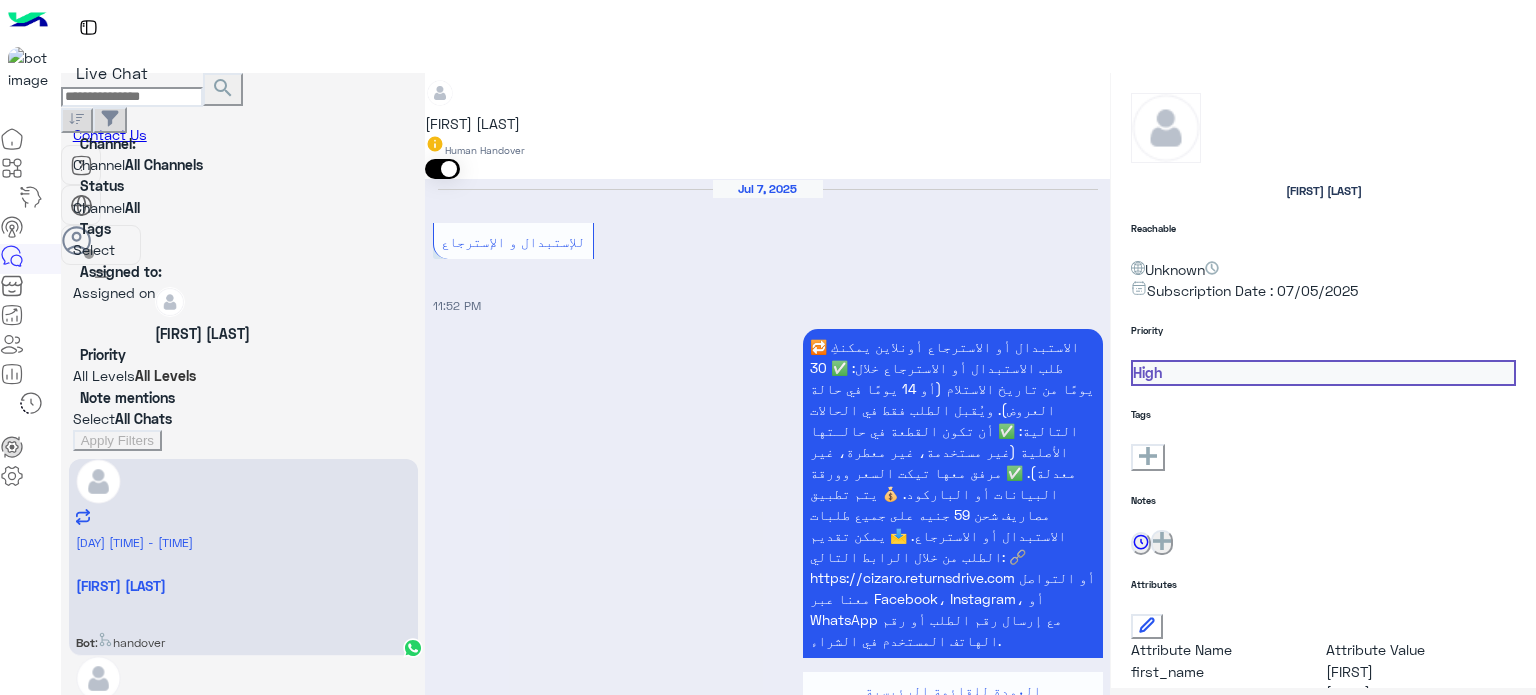 click at bounding box center [243, 292] 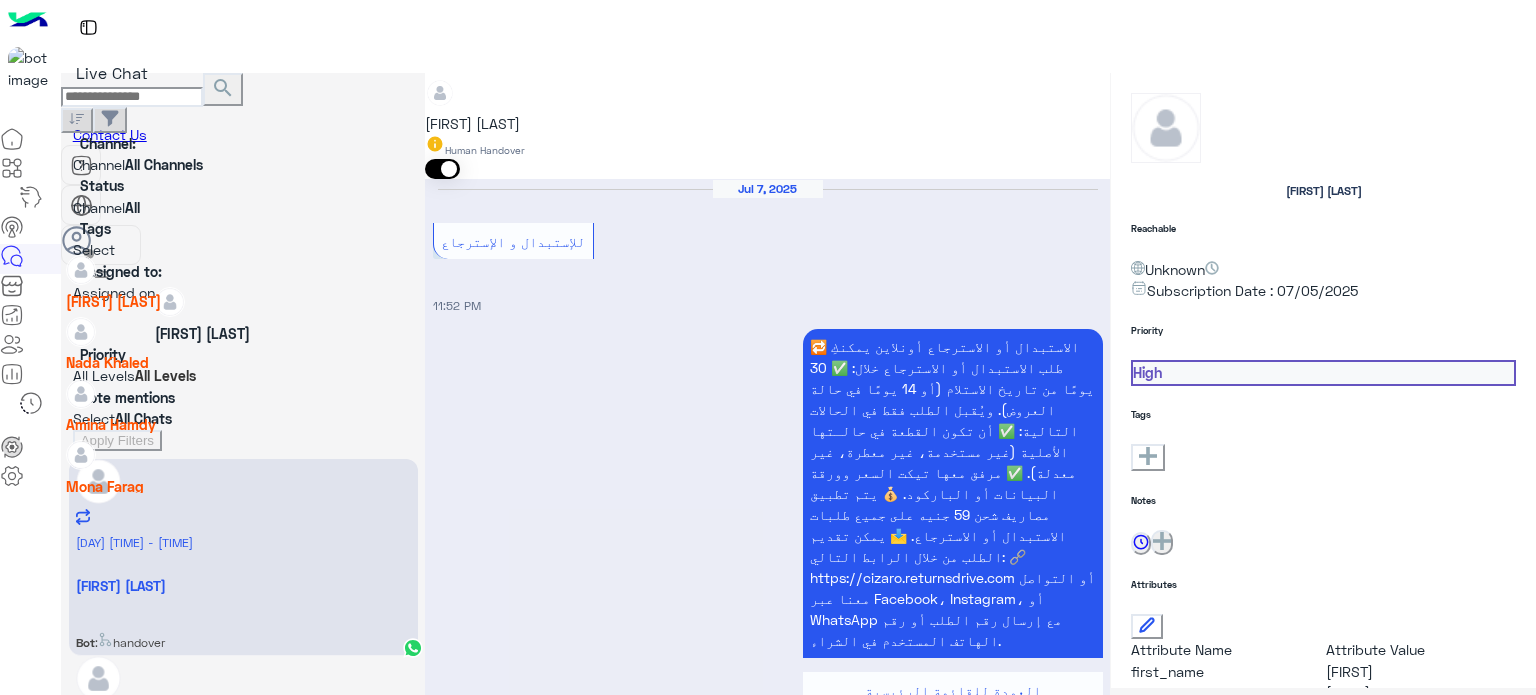 scroll, scrollTop: 118, scrollLeft: 0, axis: vertical 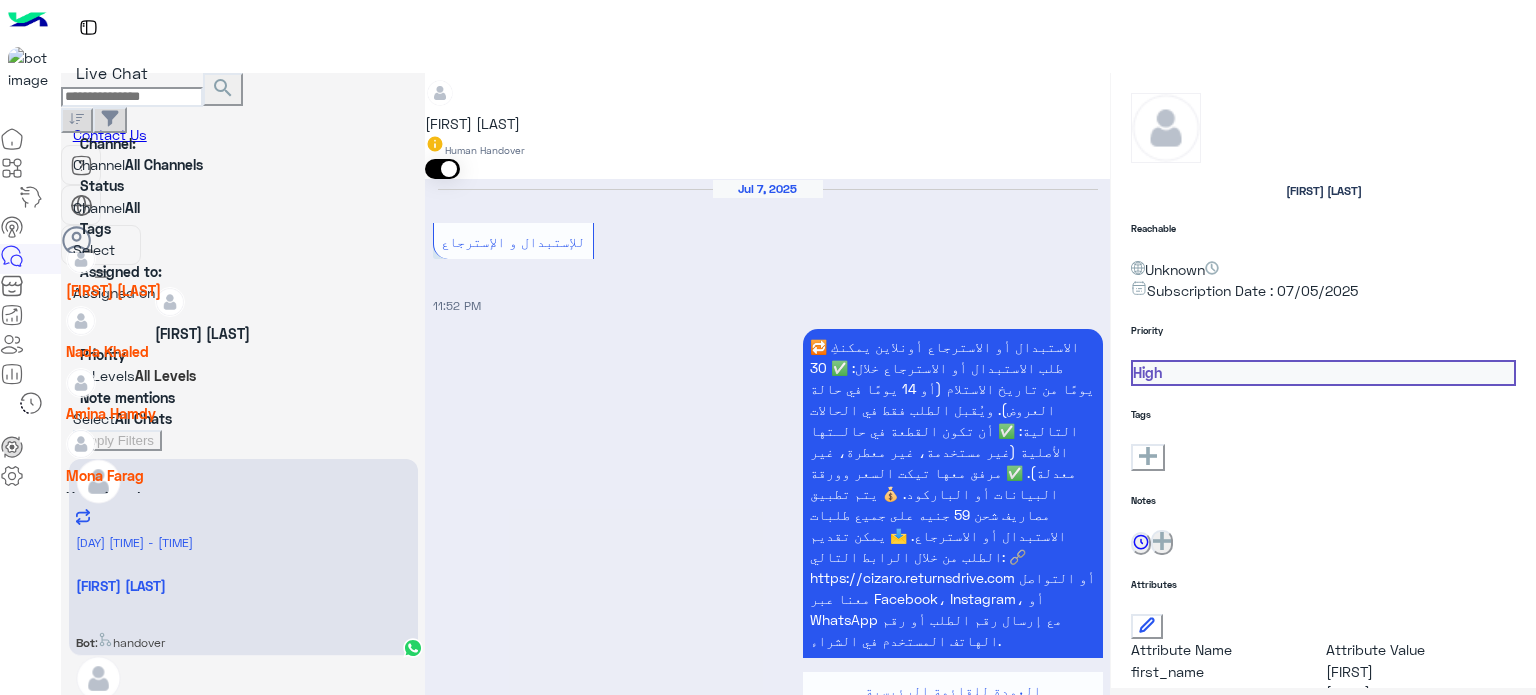 click on "Amina Hamdy" at bounding box center [111, 413] 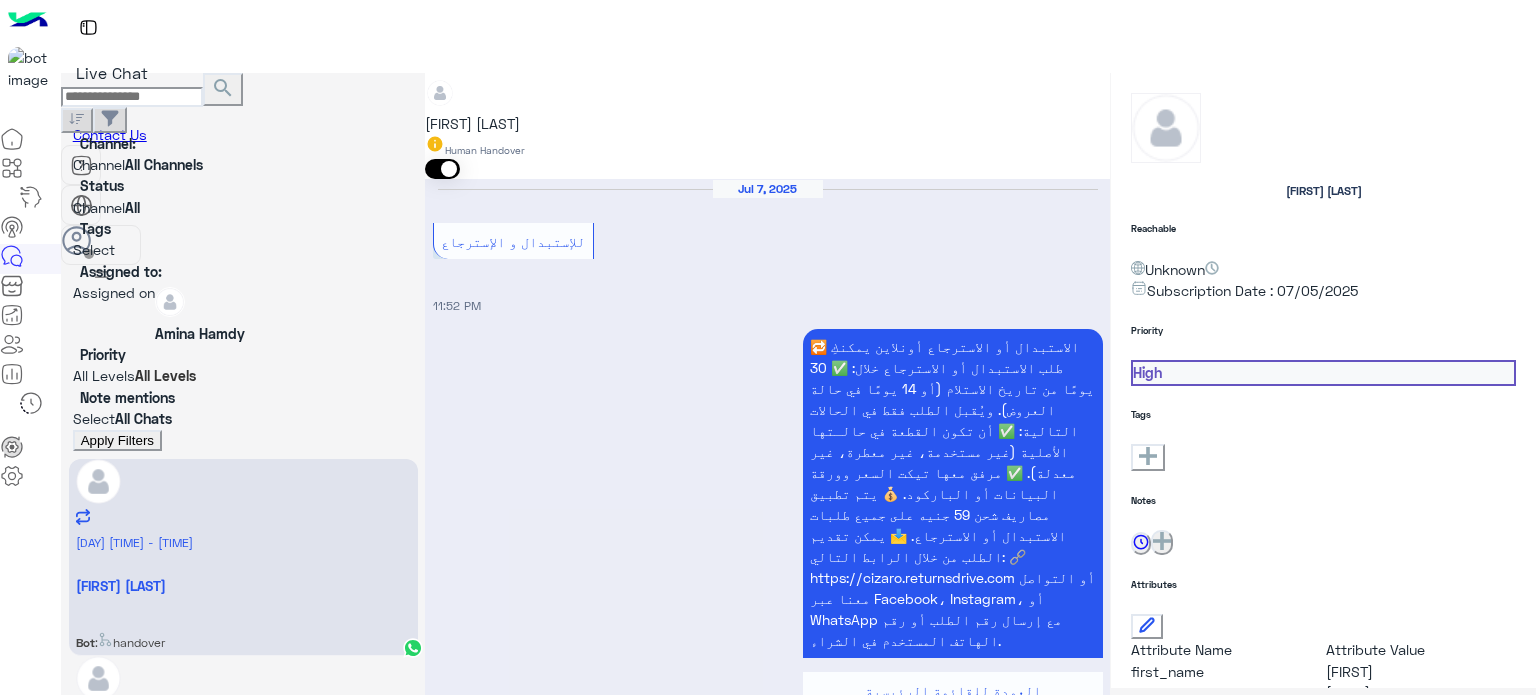 click on "Apply Filters" at bounding box center (117, 440) 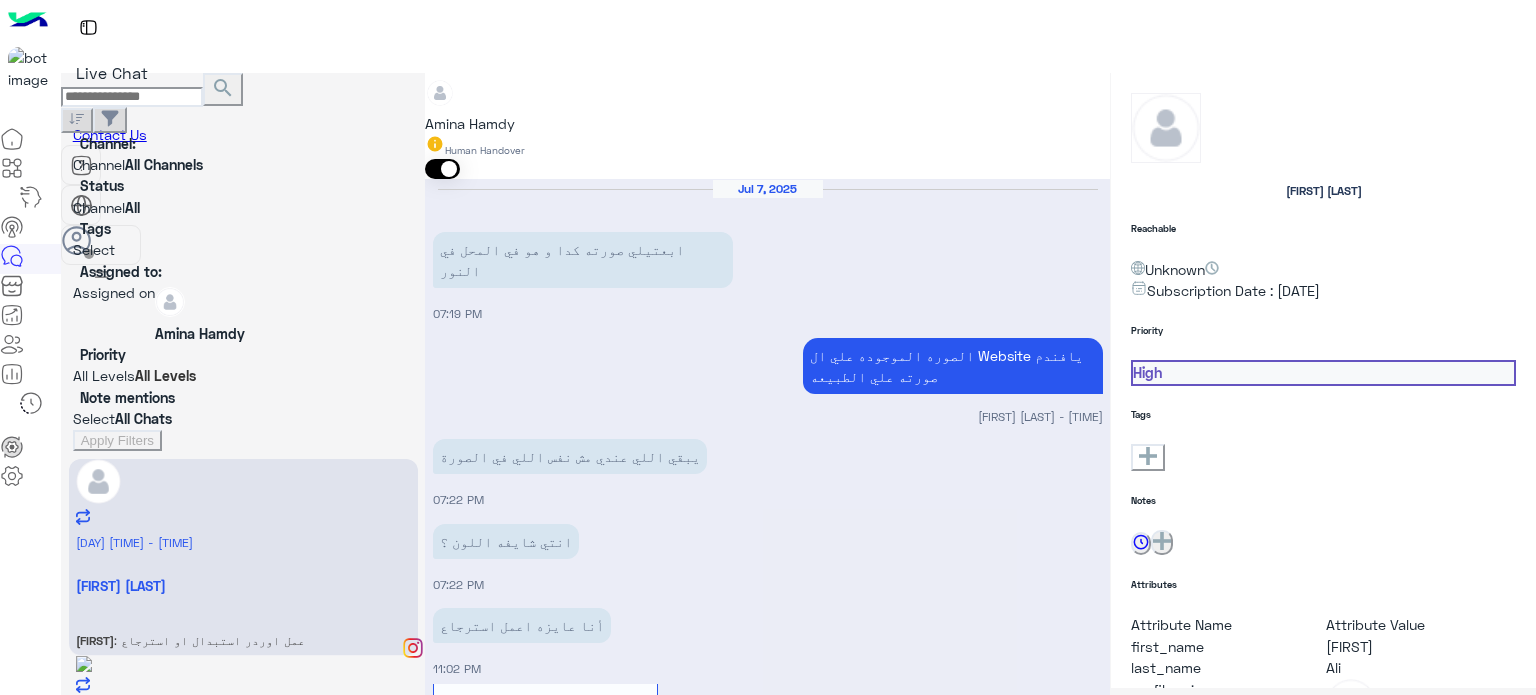 scroll, scrollTop: 328, scrollLeft: 0, axis: vertical 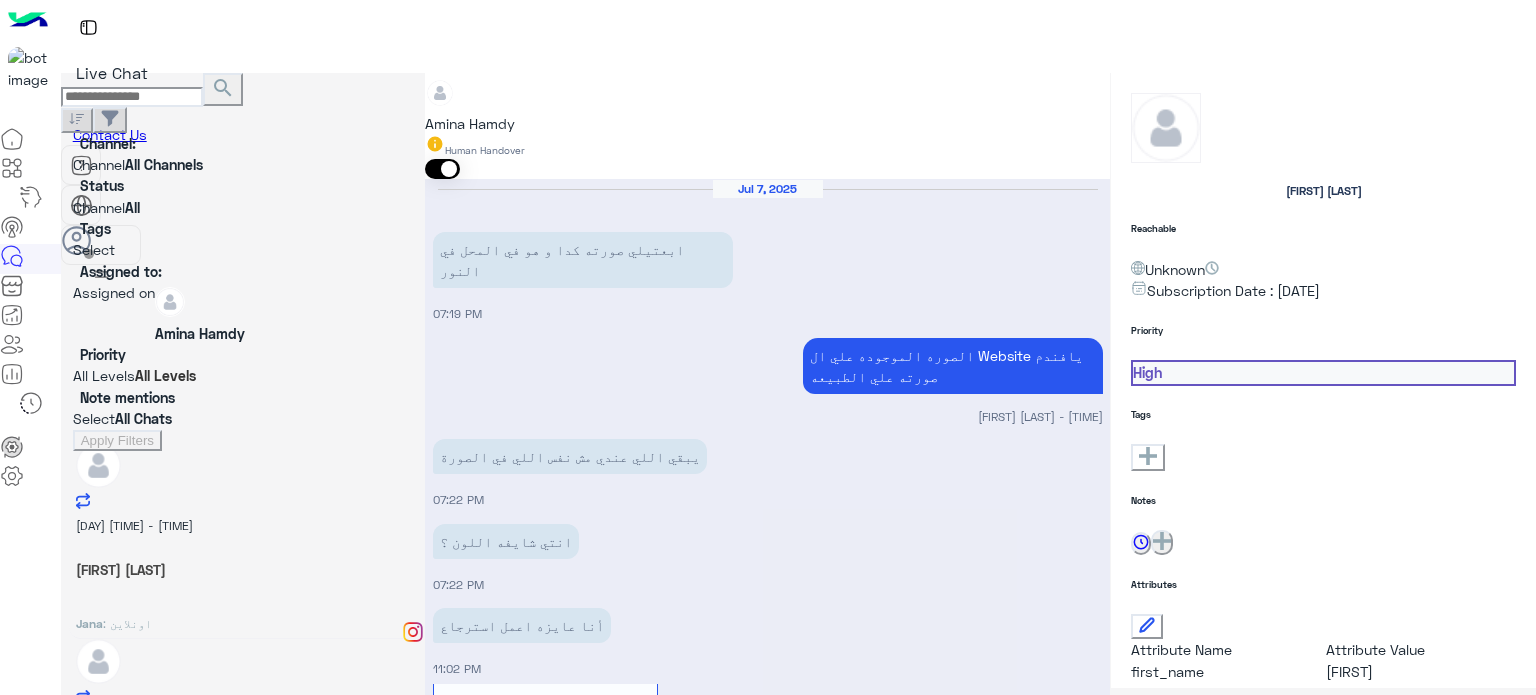 click on ": ما حد يرد يا جماااعه" at bounding box center [209, 62] 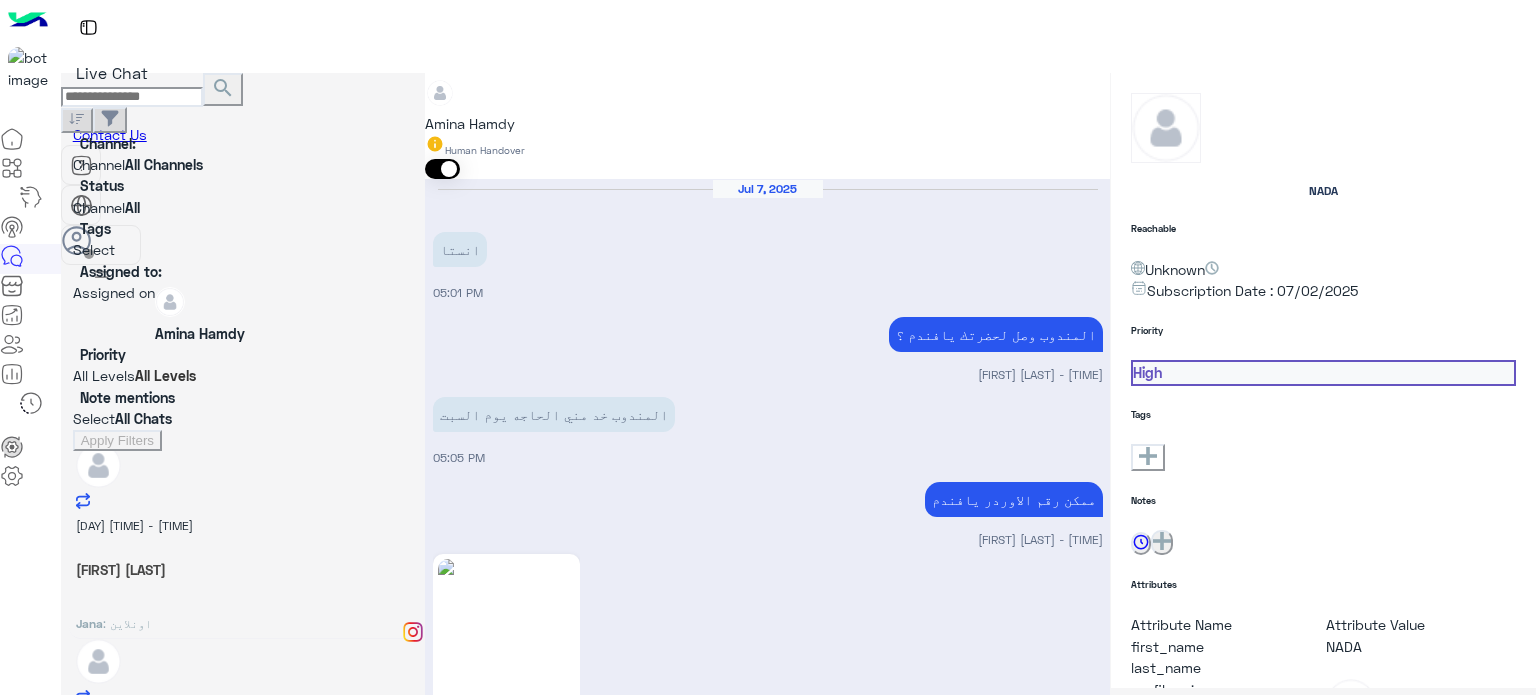 scroll, scrollTop: 583, scrollLeft: 0, axis: vertical 